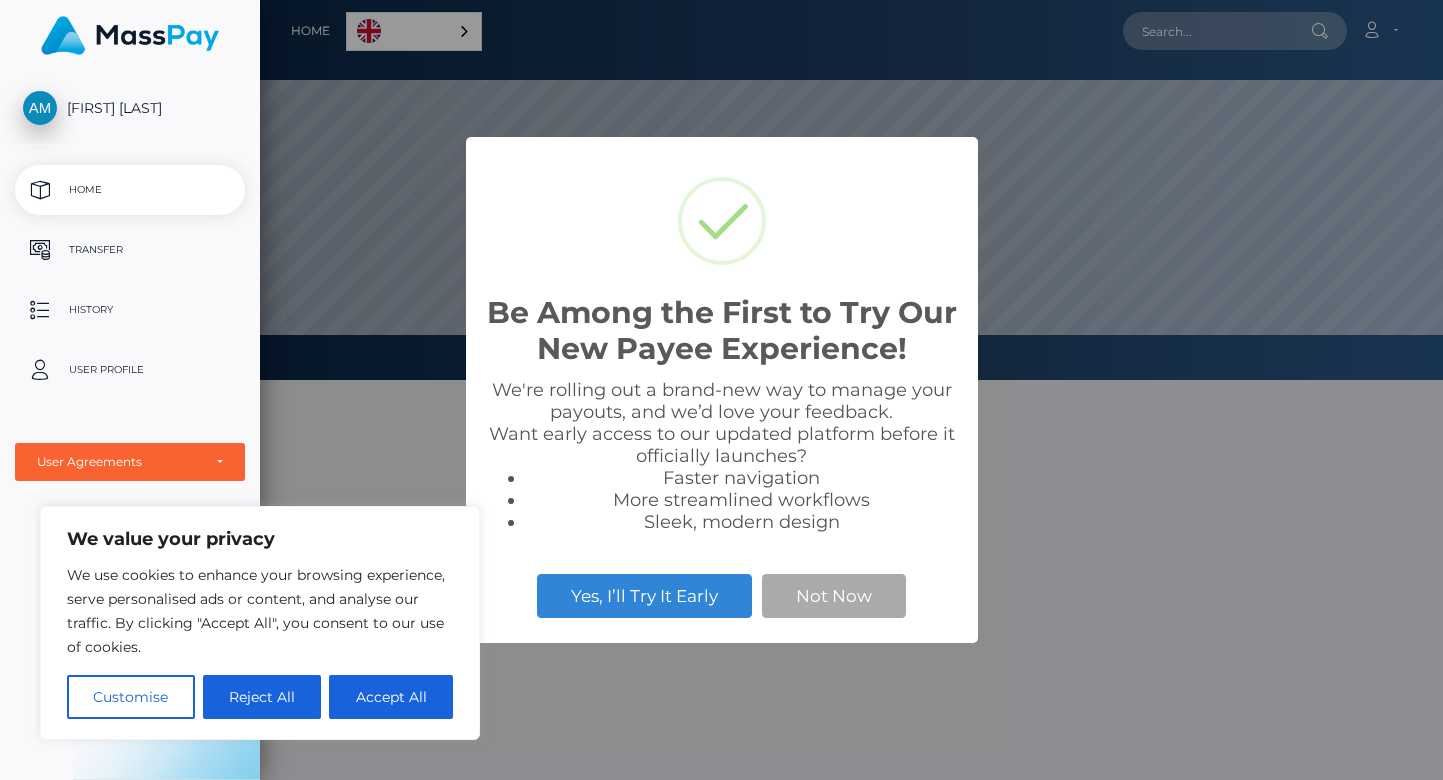 scroll, scrollTop: 0, scrollLeft: 0, axis: both 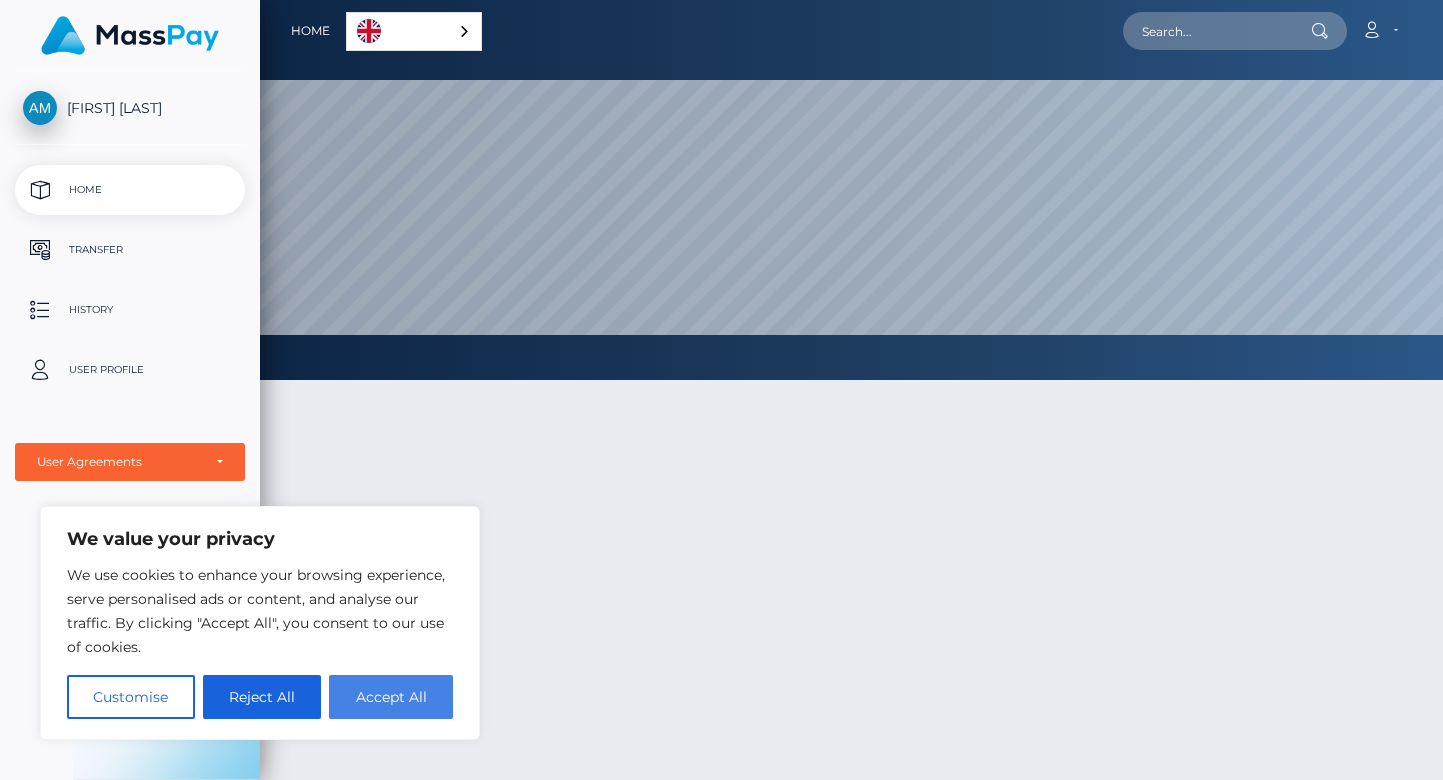 click on "Accept All" at bounding box center [391, 697] 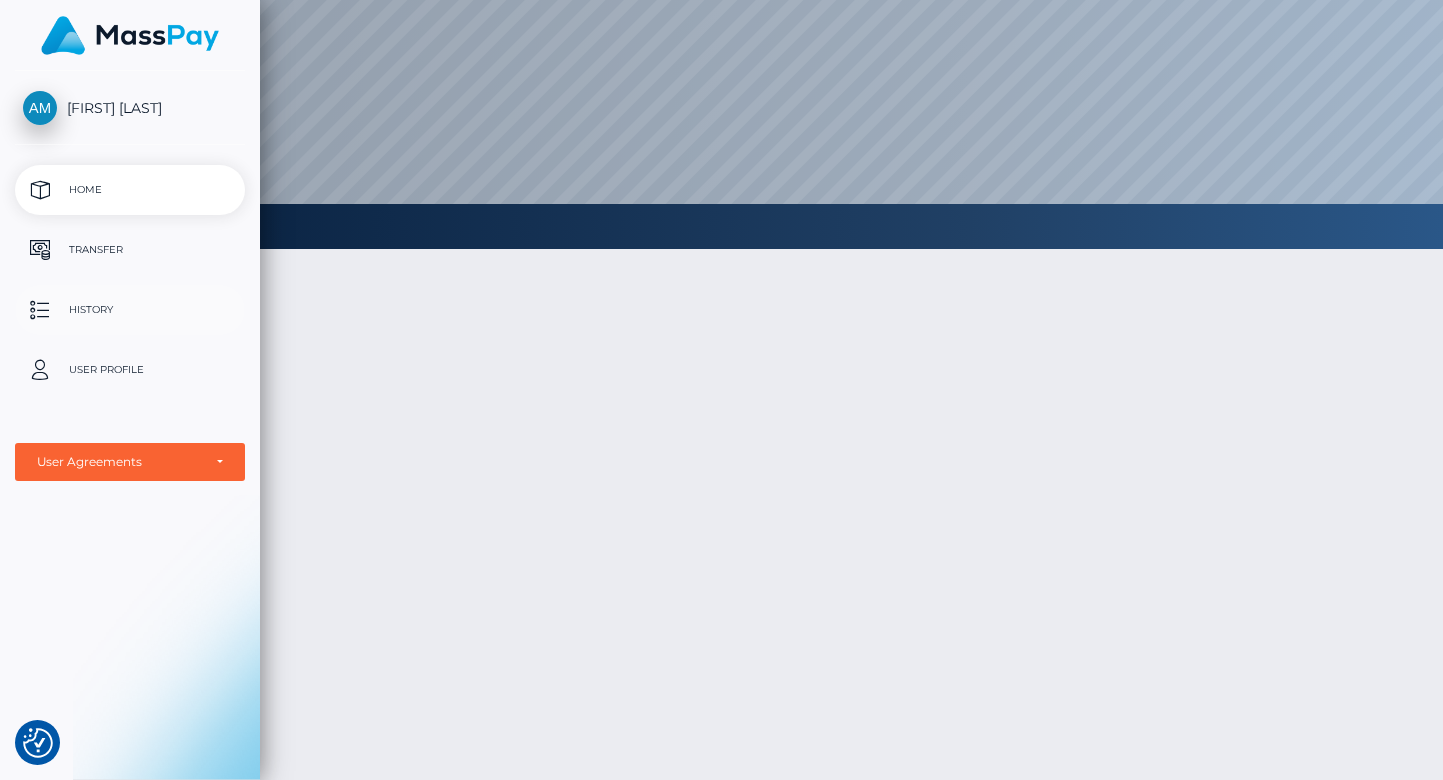 scroll, scrollTop: 0, scrollLeft: 0, axis: both 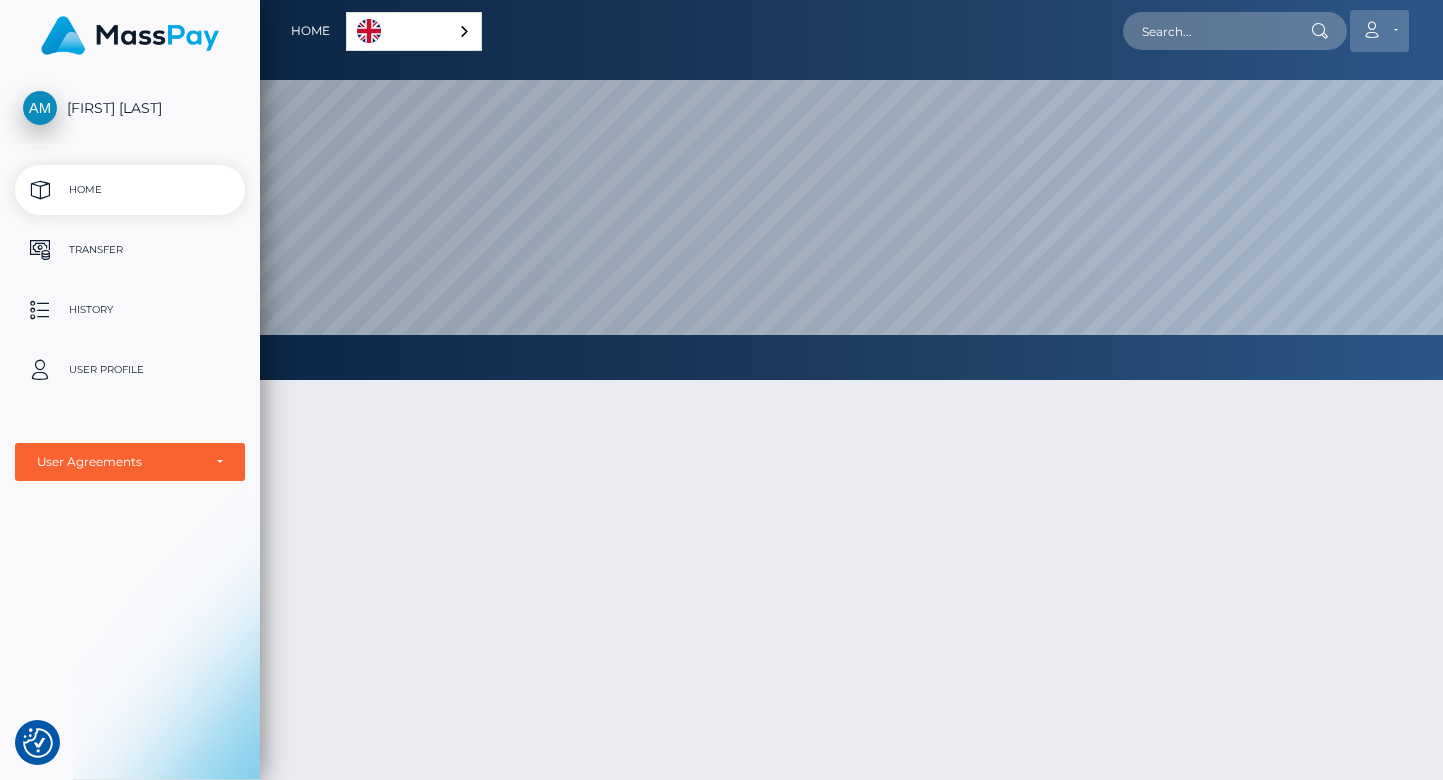 click on "Account" at bounding box center (1379, 31) 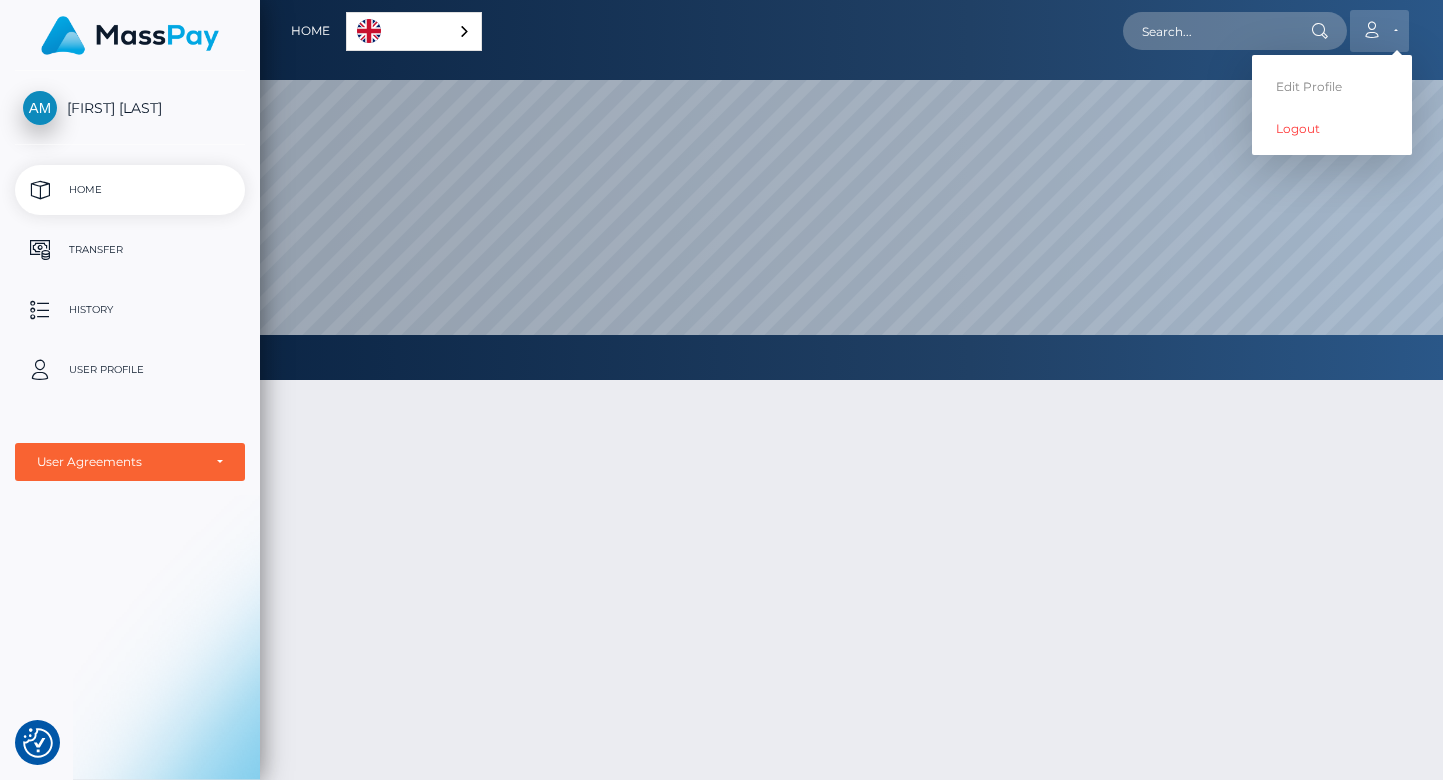 click on "Account" at bounding box center (1379, 31) 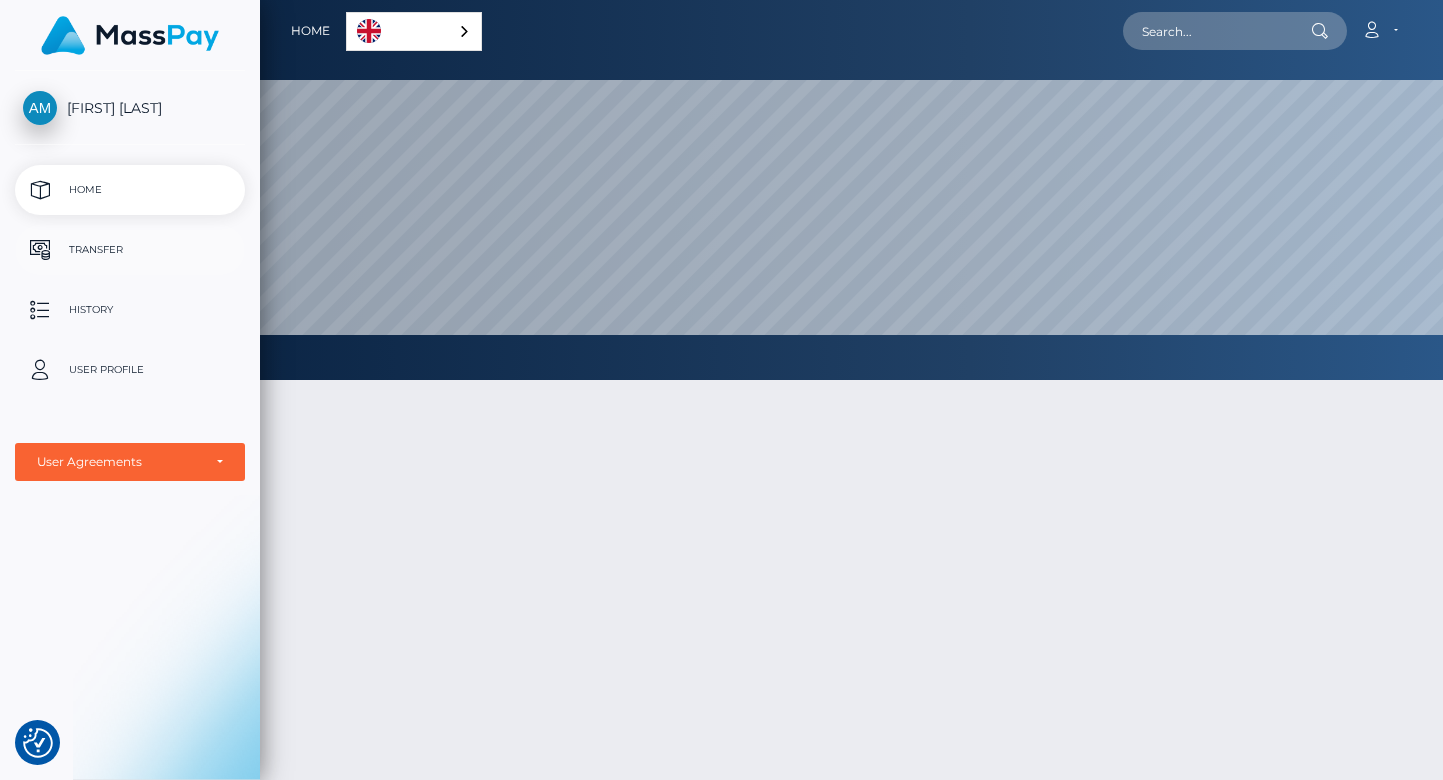 click on "Transfer" at bounding box center (130, 250) 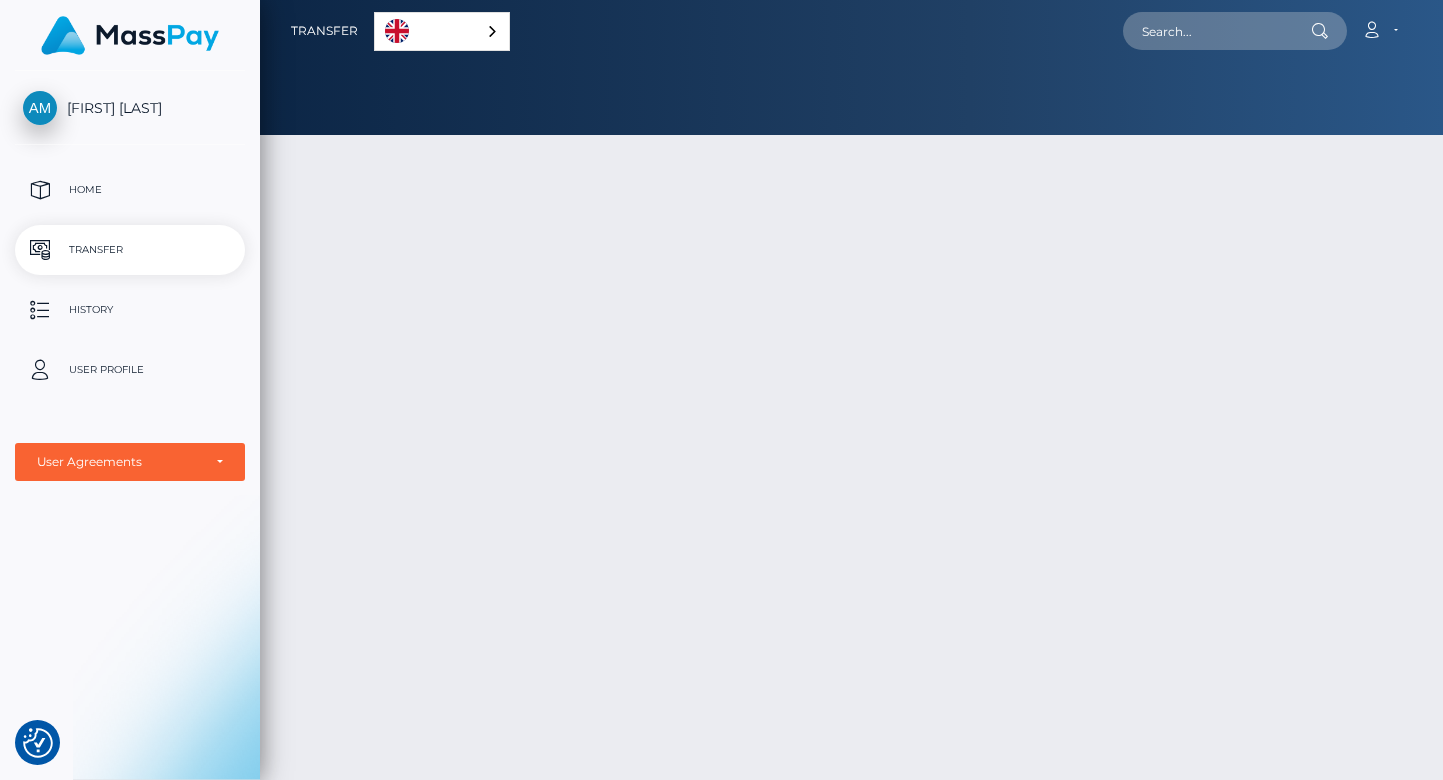 scroll, scrollTop: 0, scrollLeft: 0, axis: both 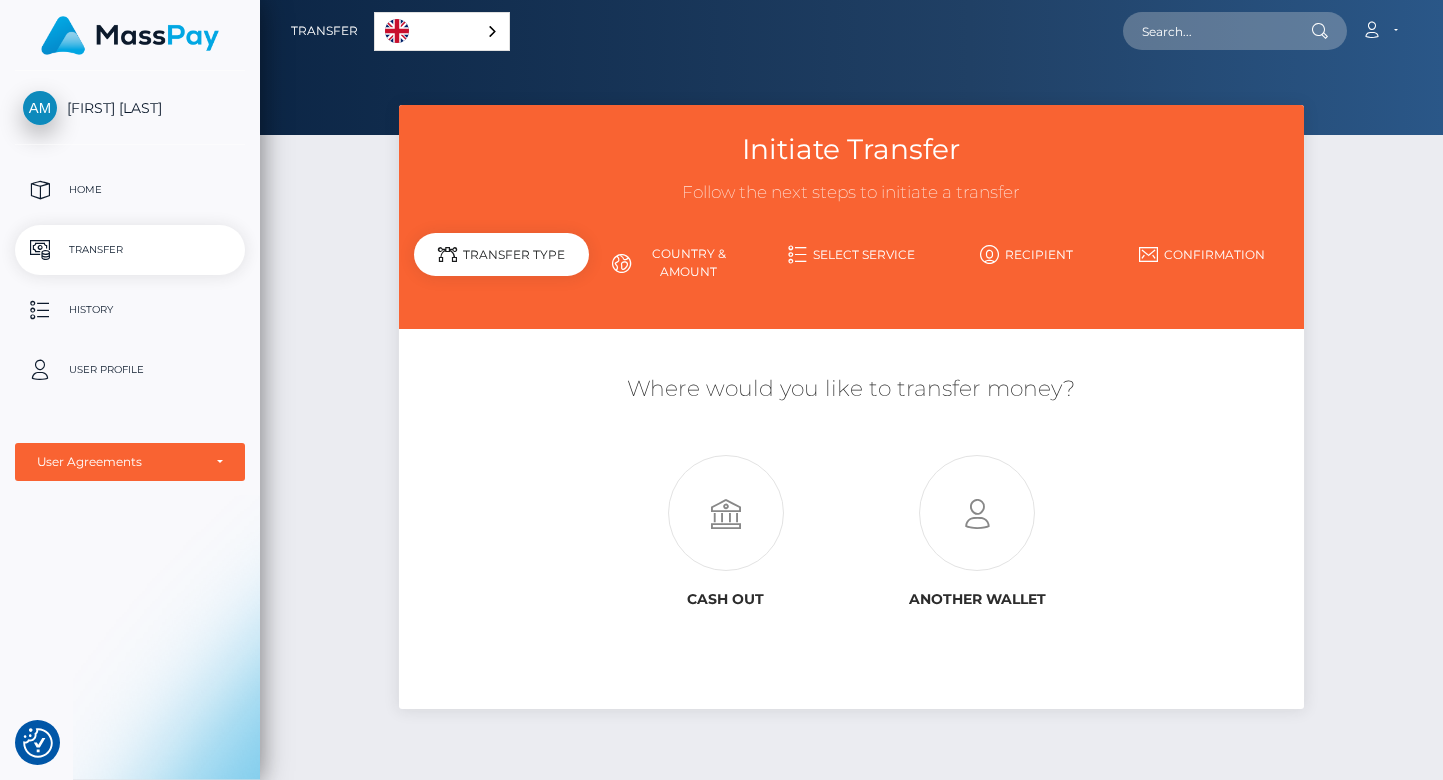 click on "[FIRST] [LAST]" at bounding box center [130, 108] 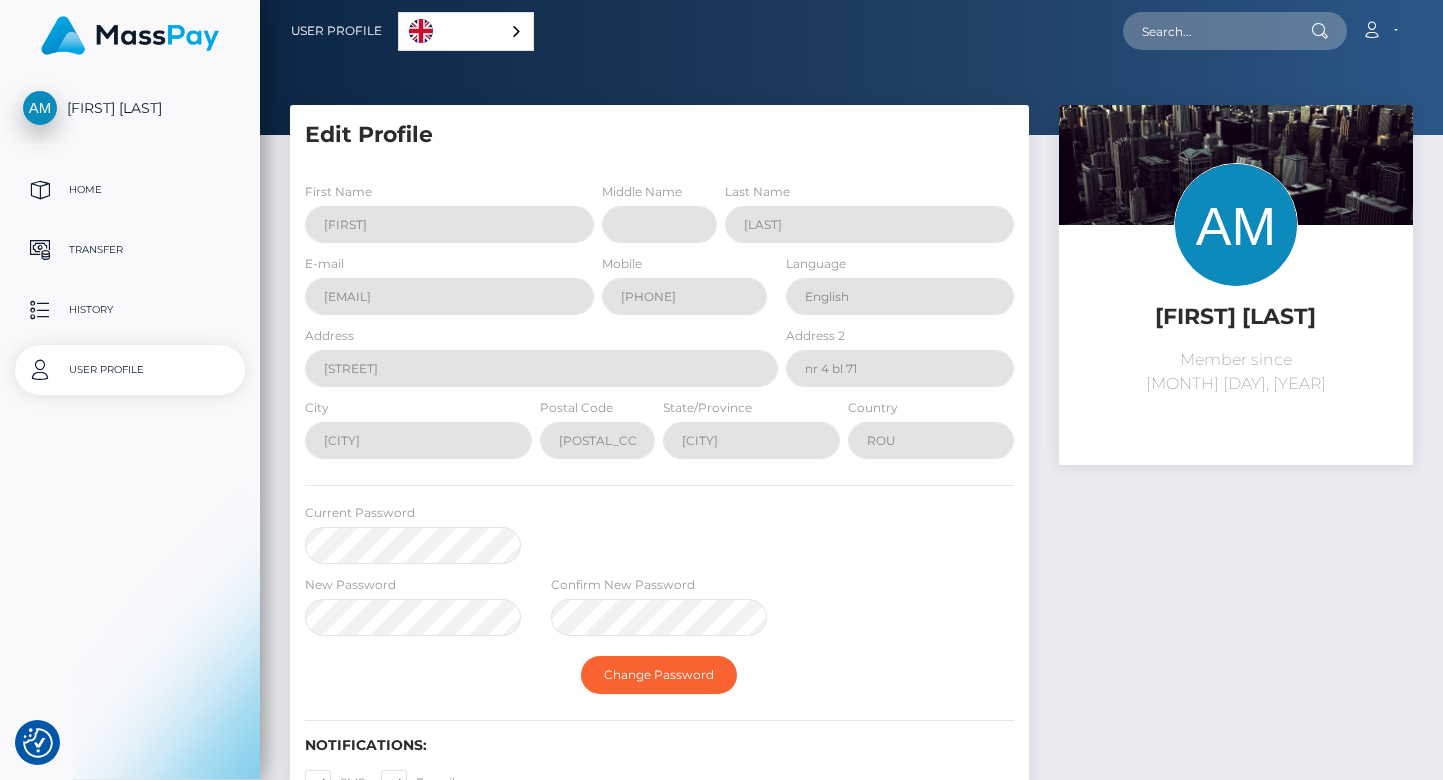 scroll, scrollTop: 0, scrollLeft: 0, axis: both 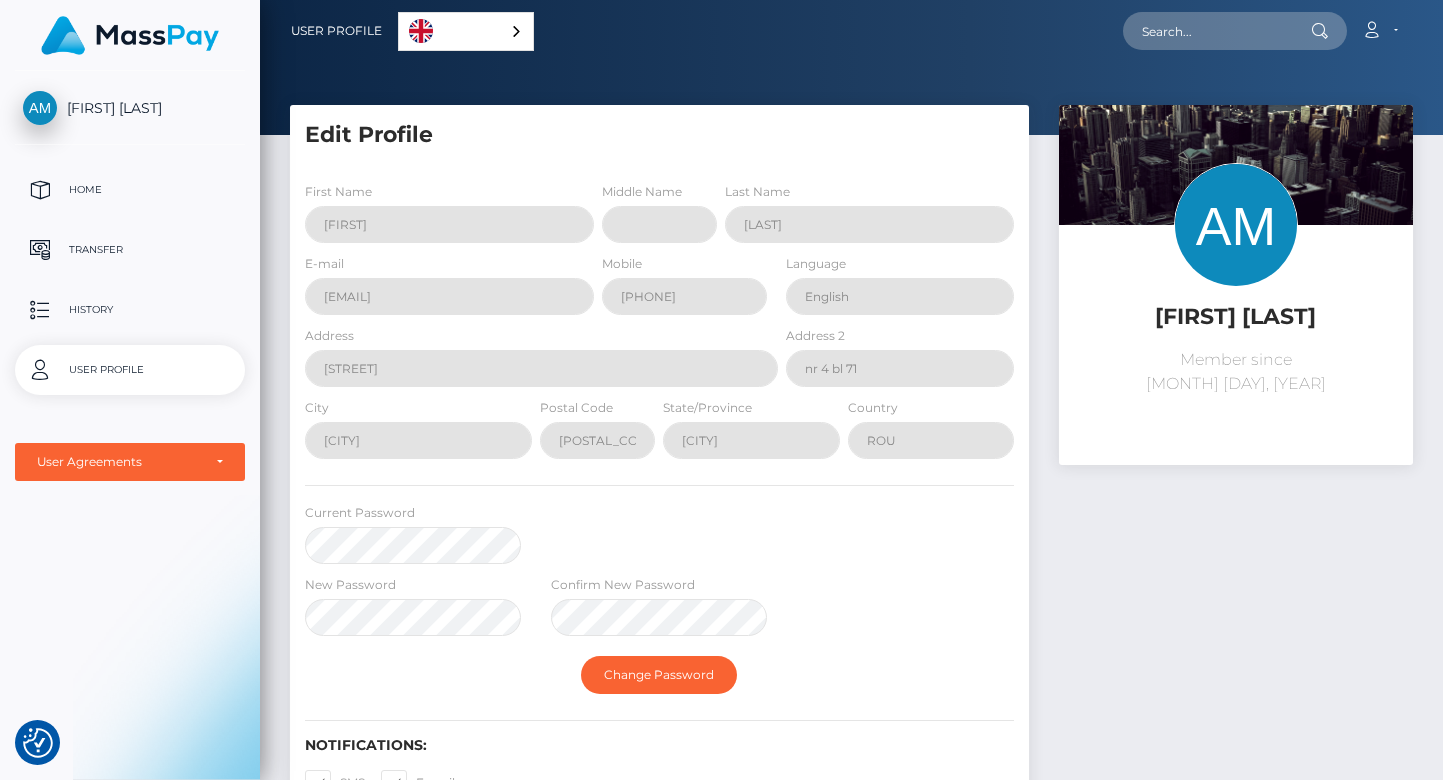 click on "User Profile" at bounding box center [130, 370] 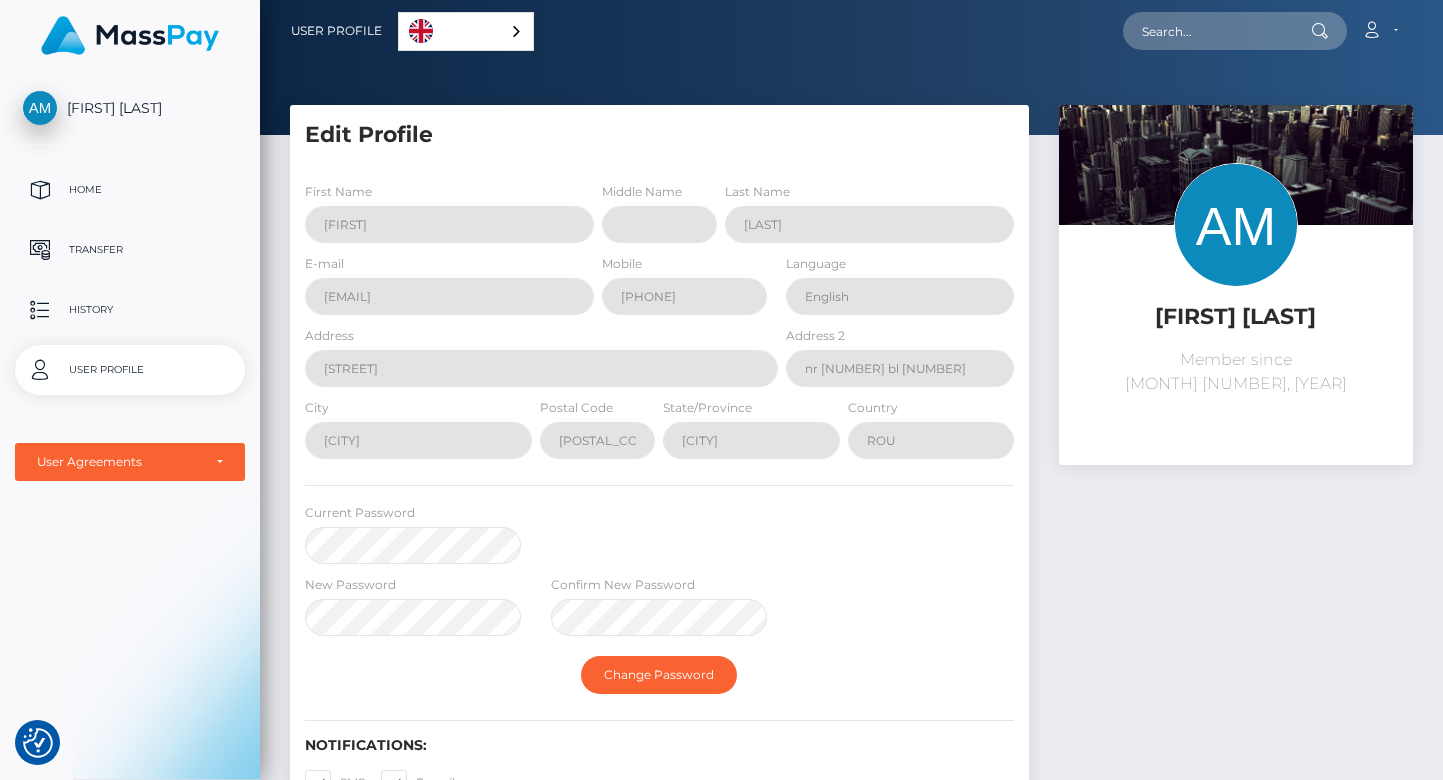 scroll, scrollTop: 0, scrollLeft: 0, axis: both 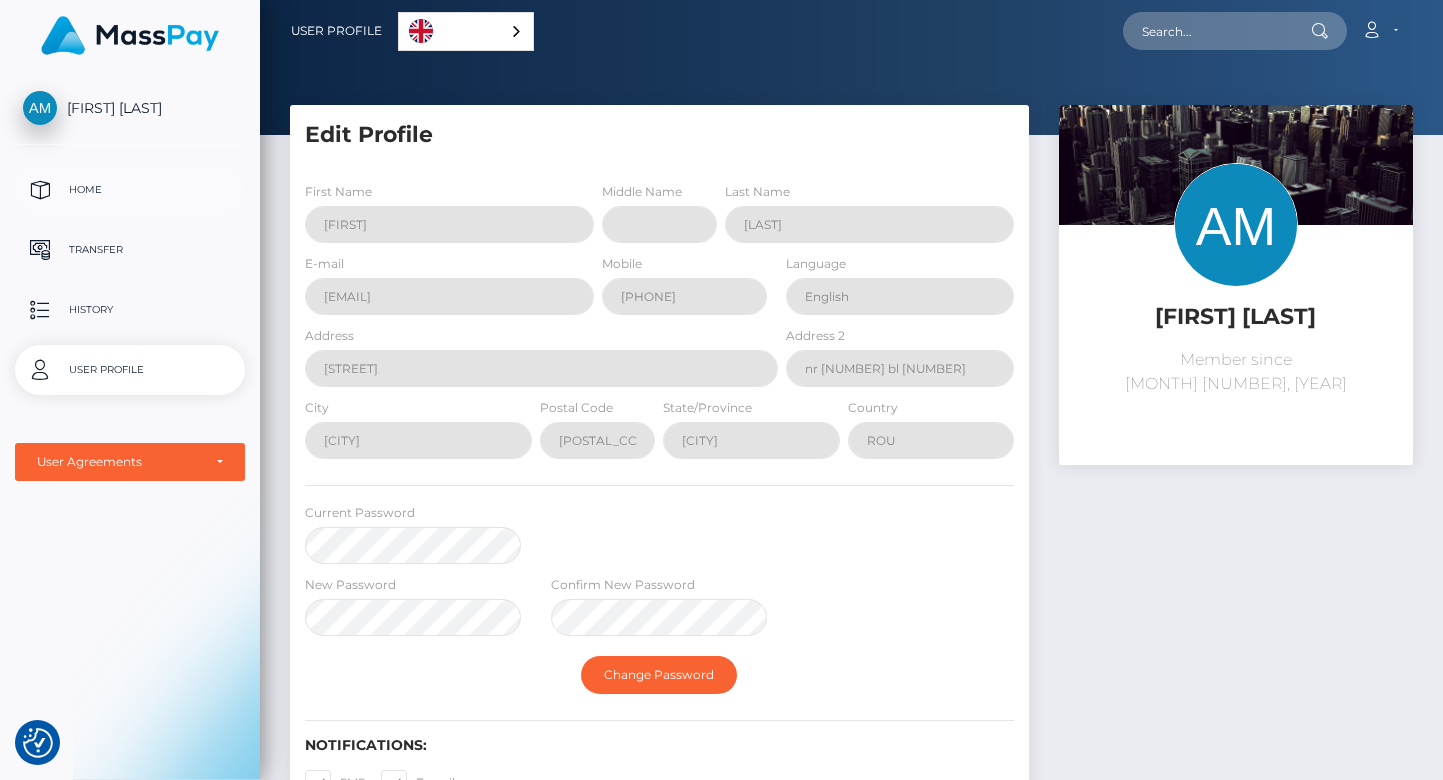 click on "Home" at bounding box center [130, 190] 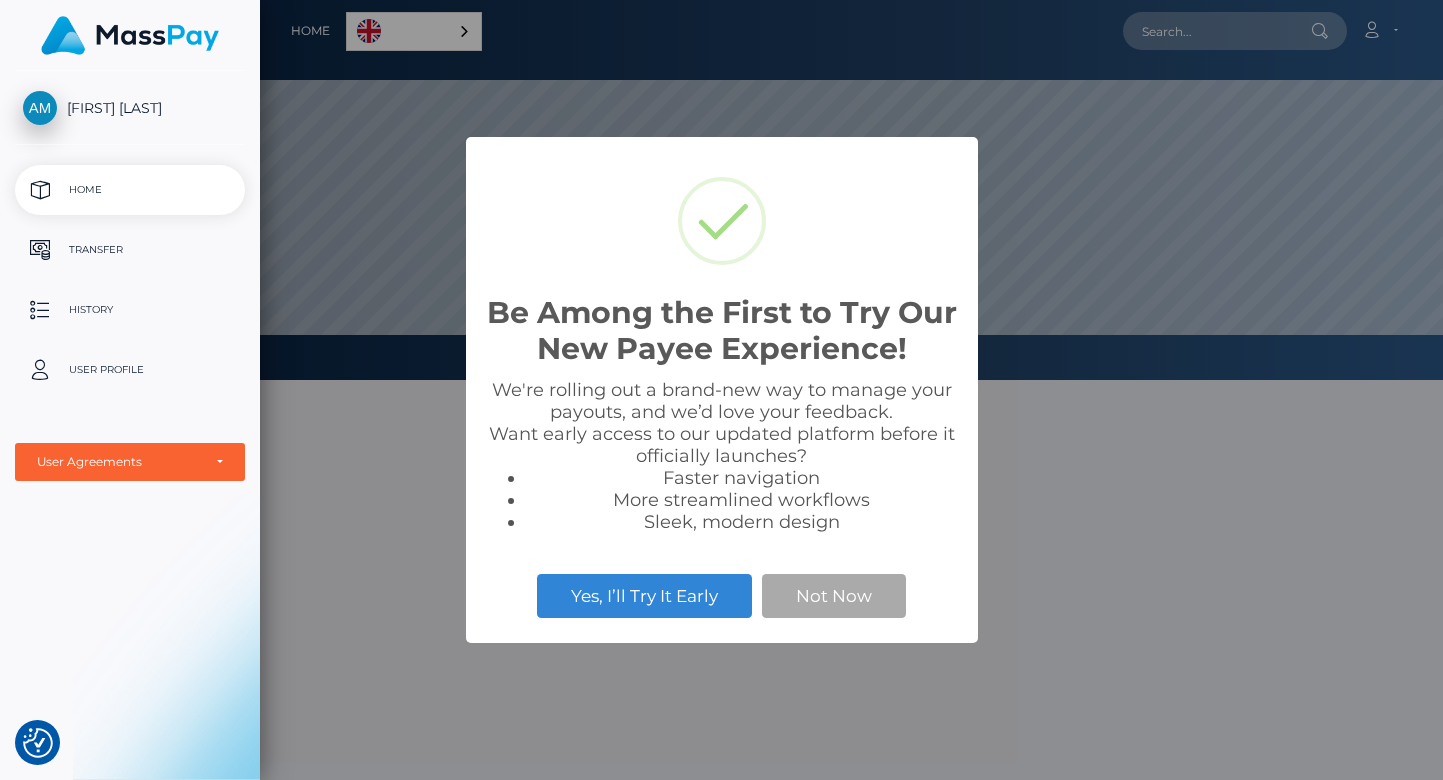 scroll, scrollTop: 0, scrollLeft: 0, axis: both 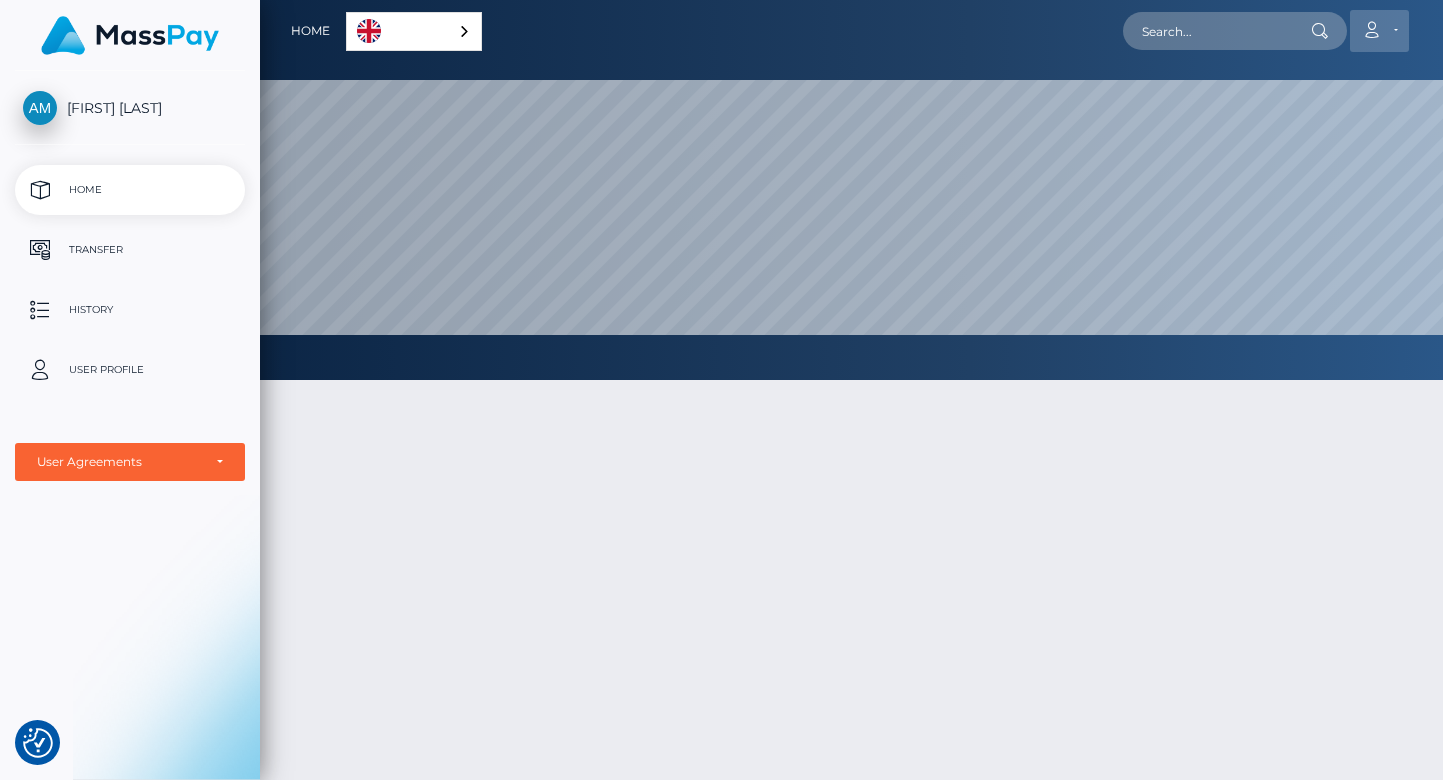 click on "Account" at bounding box center (1379, 31) 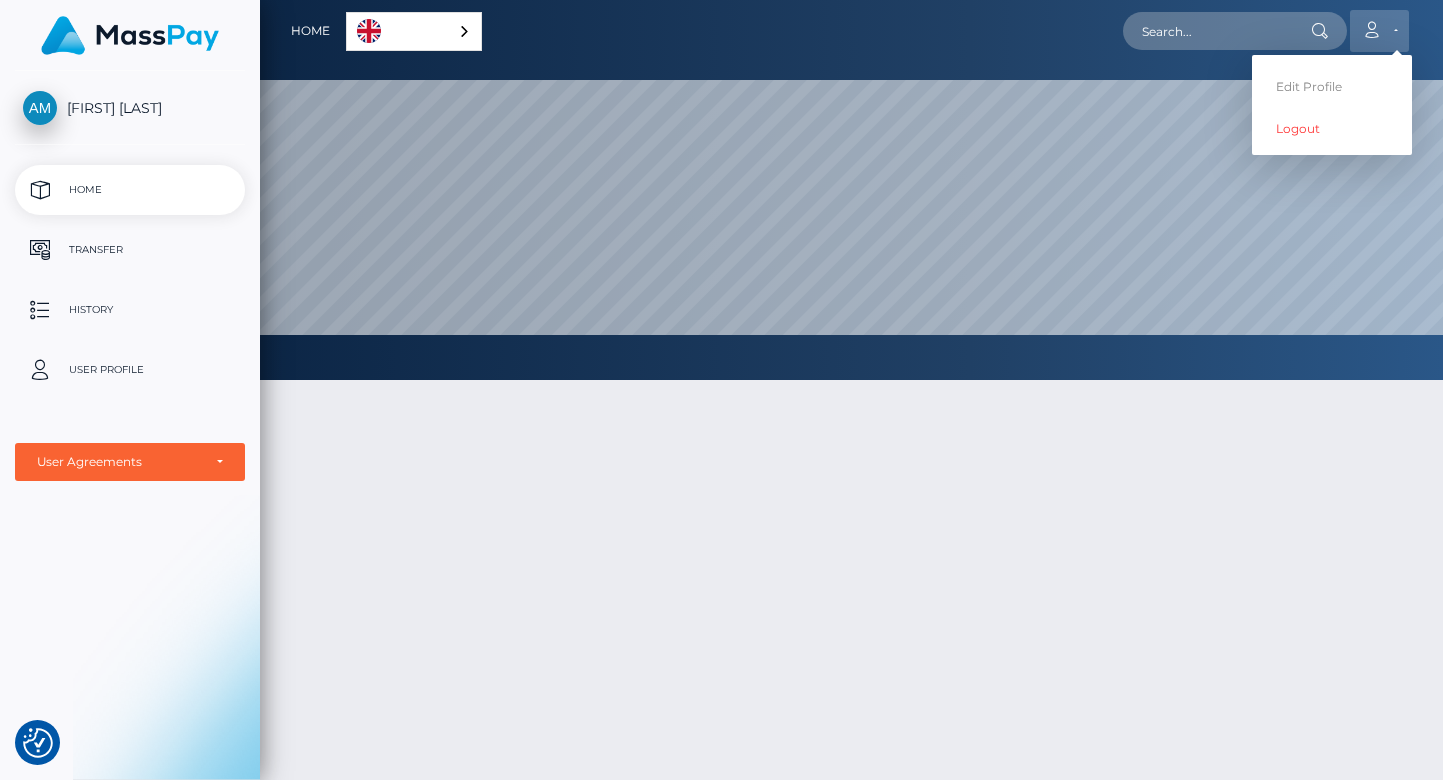 click on "Account" at bounding box center (1379, 31) 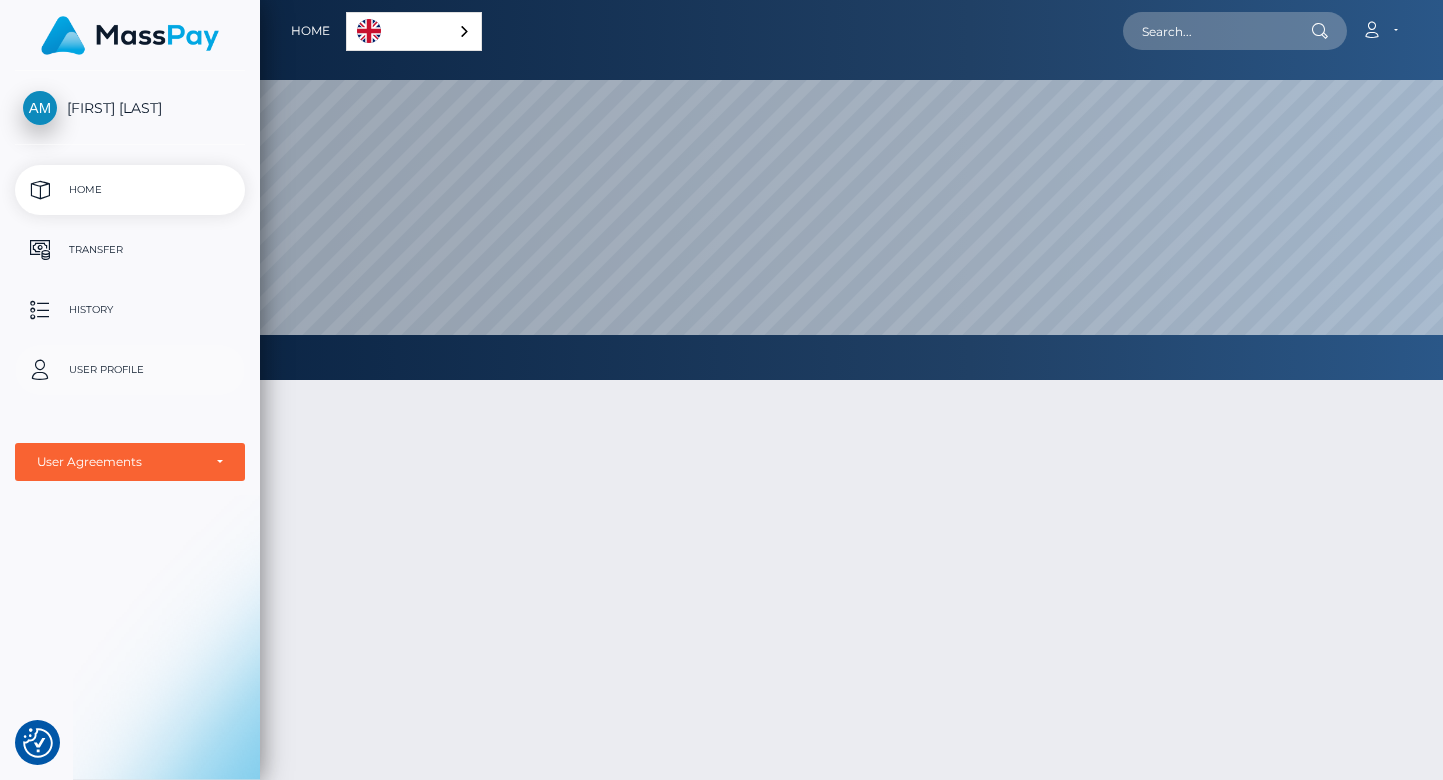 click on "User Profile" at bounding box center (130, 370) 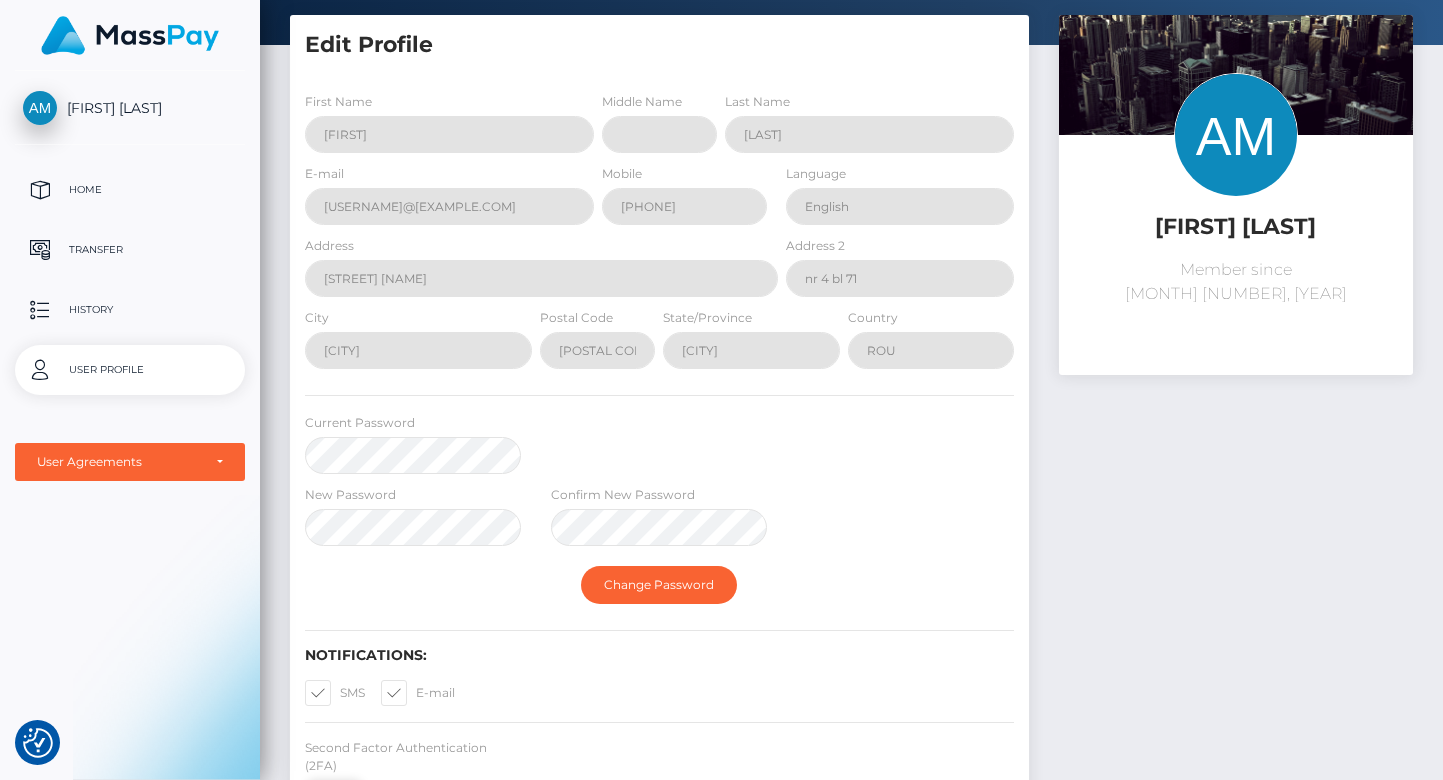 scroll, scrollTop: 93, scrollLeft: 0, axis: vertical 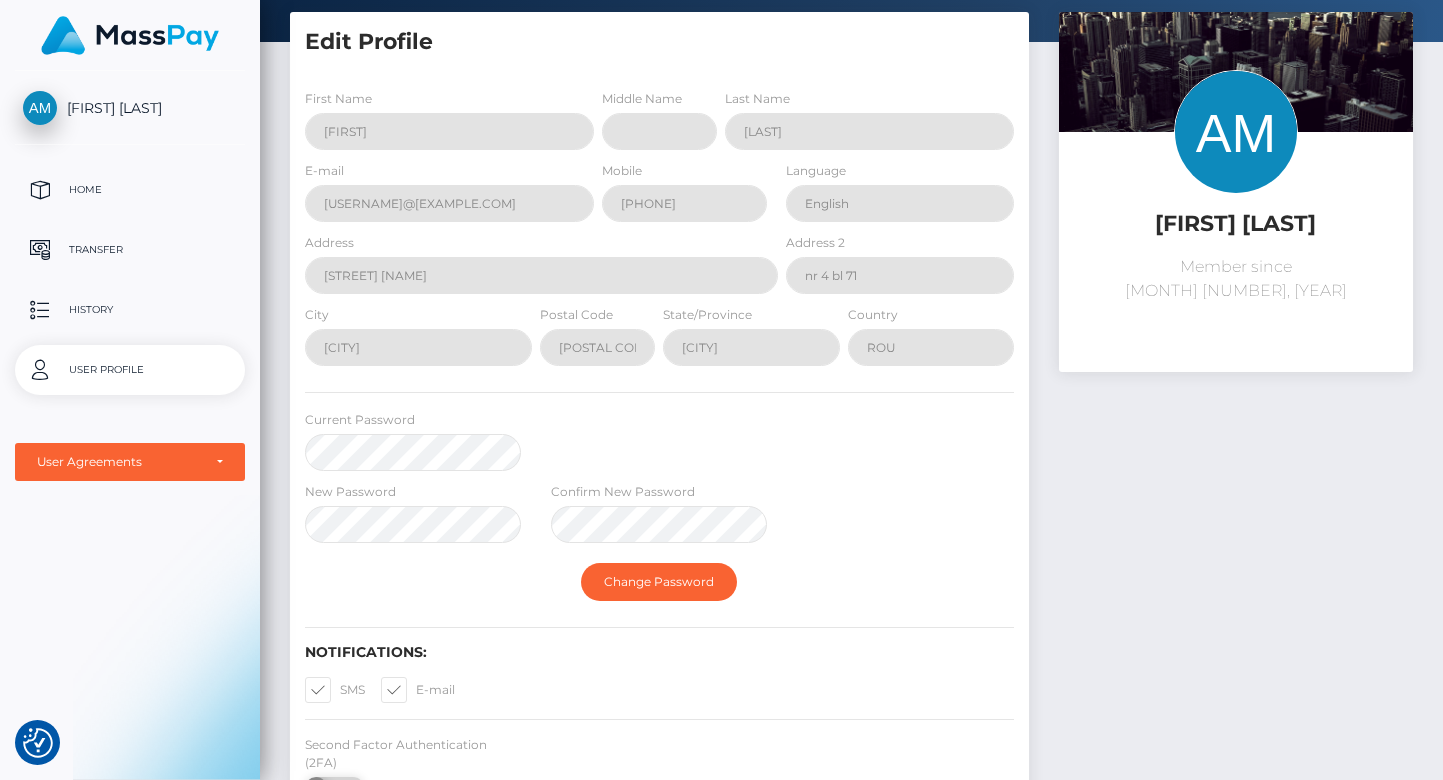 click on "[FIRST] [LAST]" at bounding box center [130, 108] 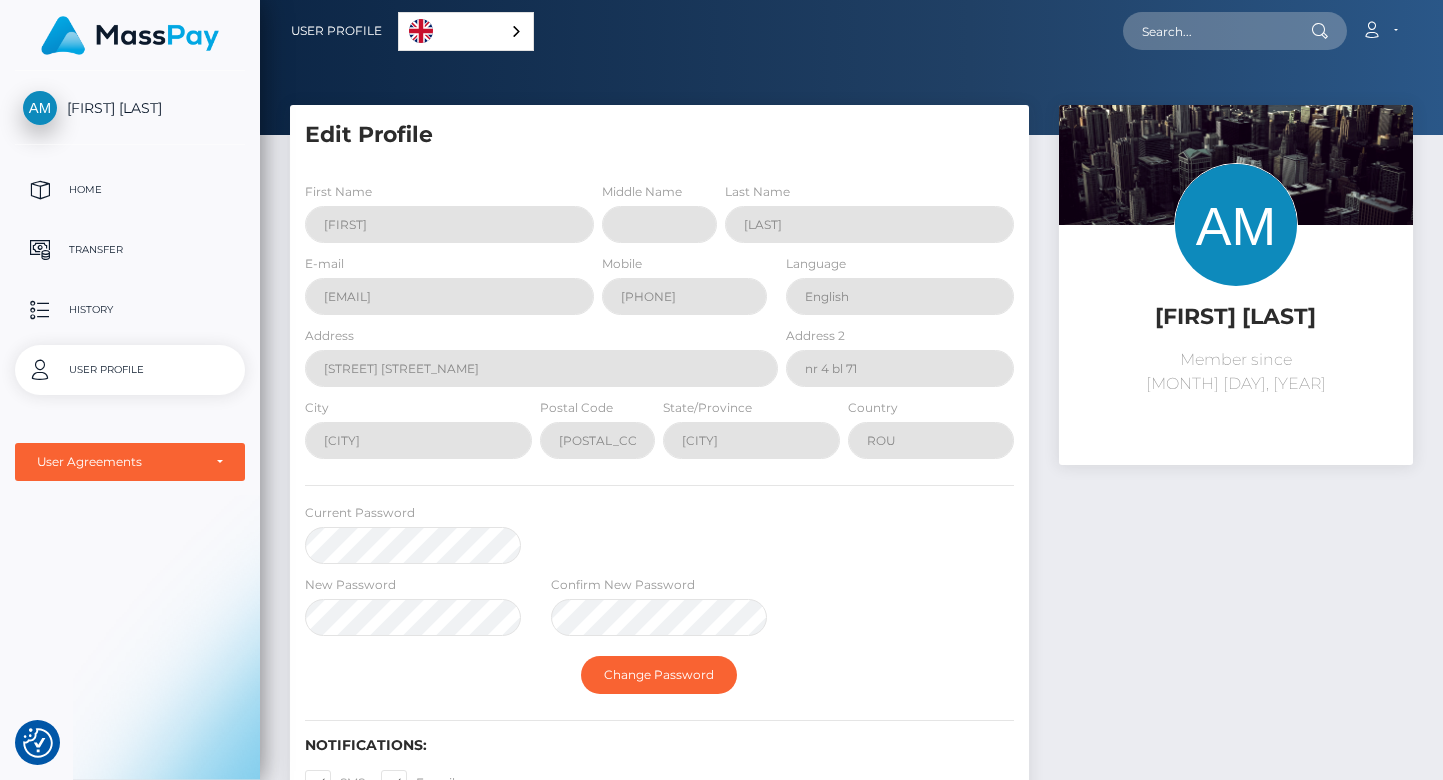 scroll, scrollTop: 0, scrollLeft: 0, axis: both 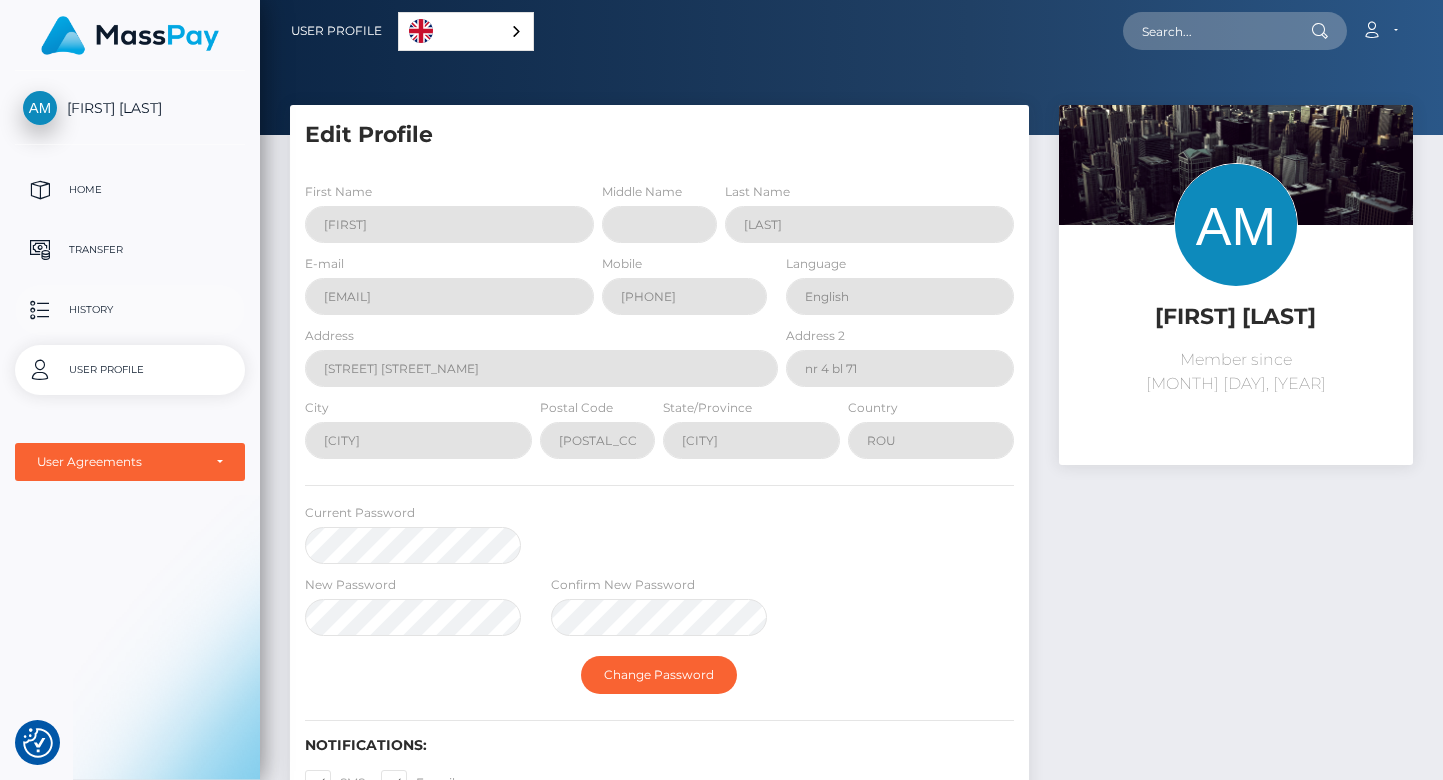 click on "History" at bounding box center (130, 310) 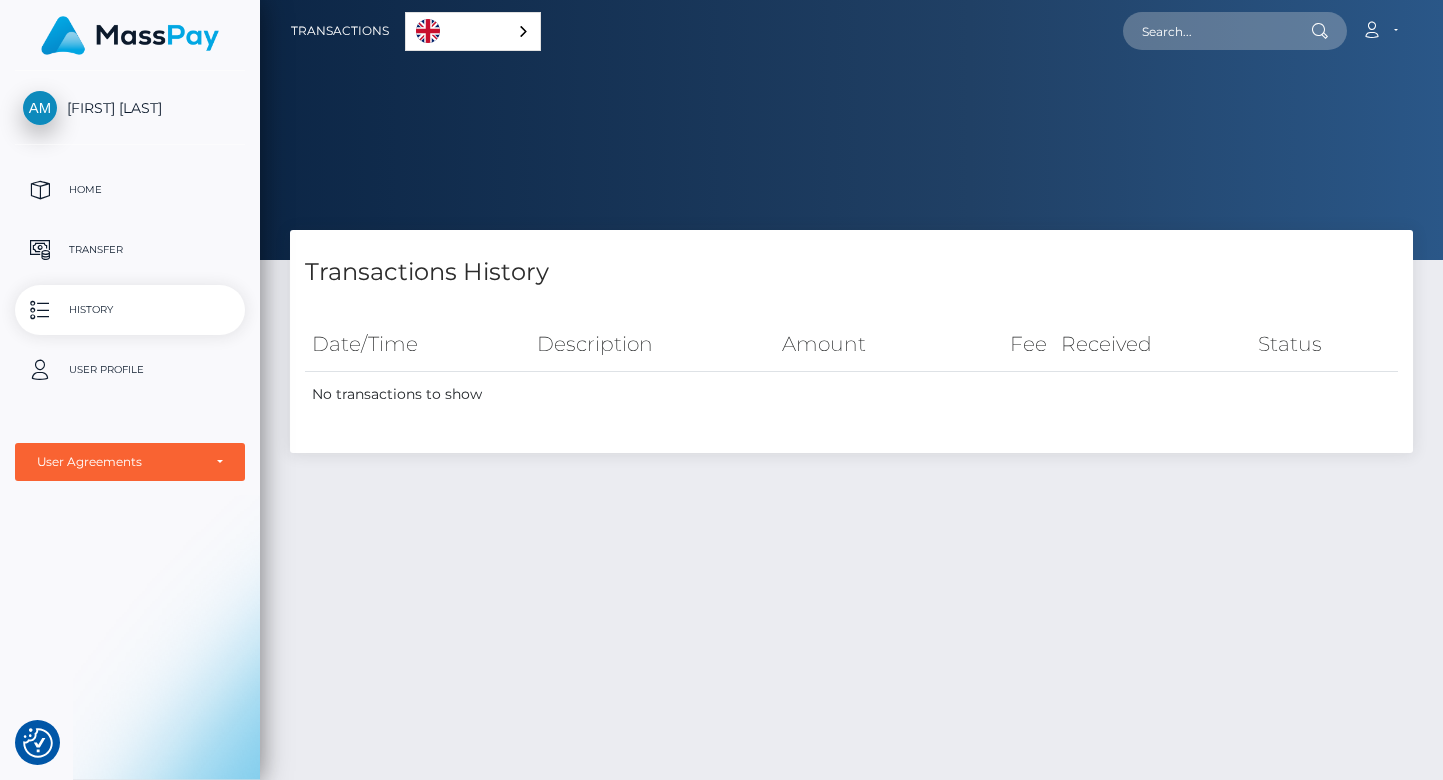 scroll, scrollTop: 0, scrollLeft: 0, axis: both 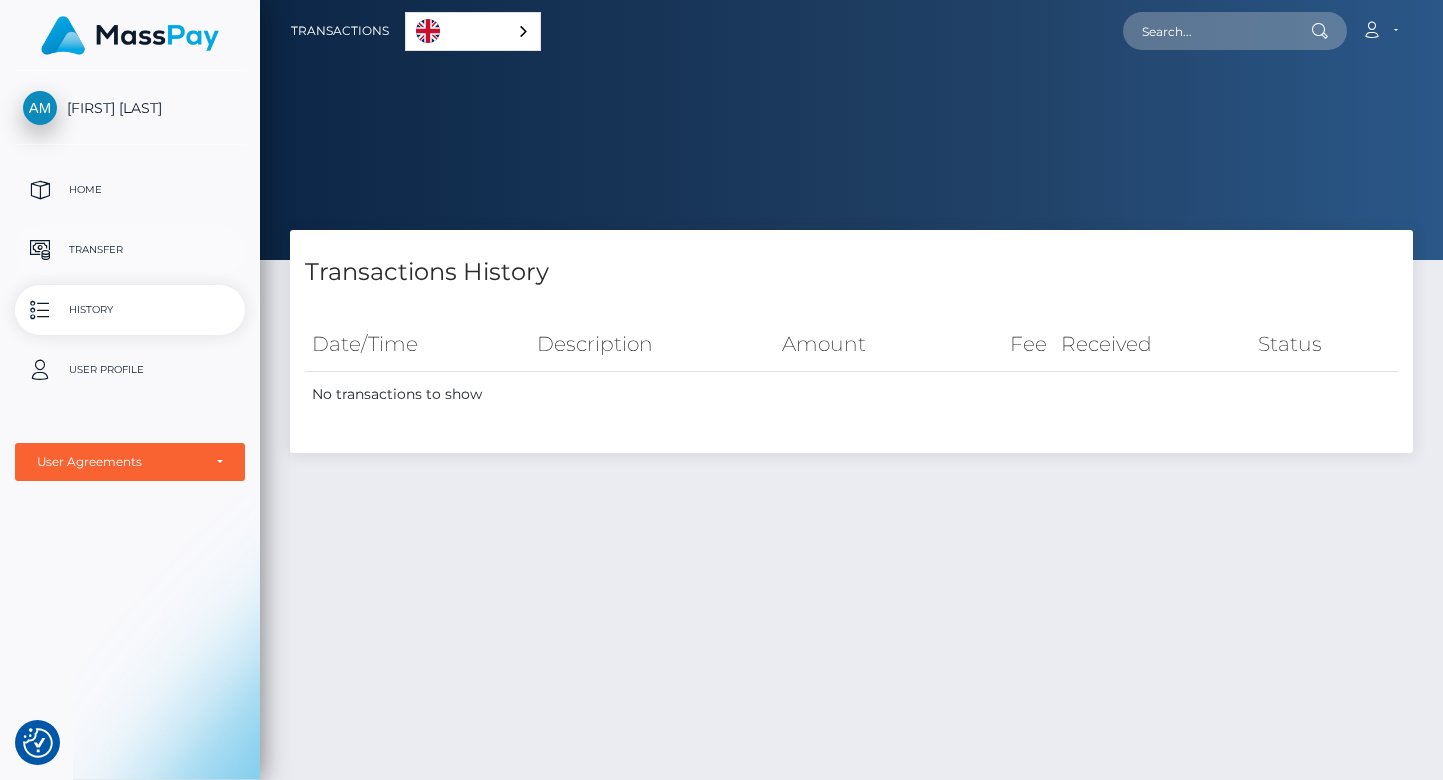 click on "Transfer" at bounding box center [130, 250] 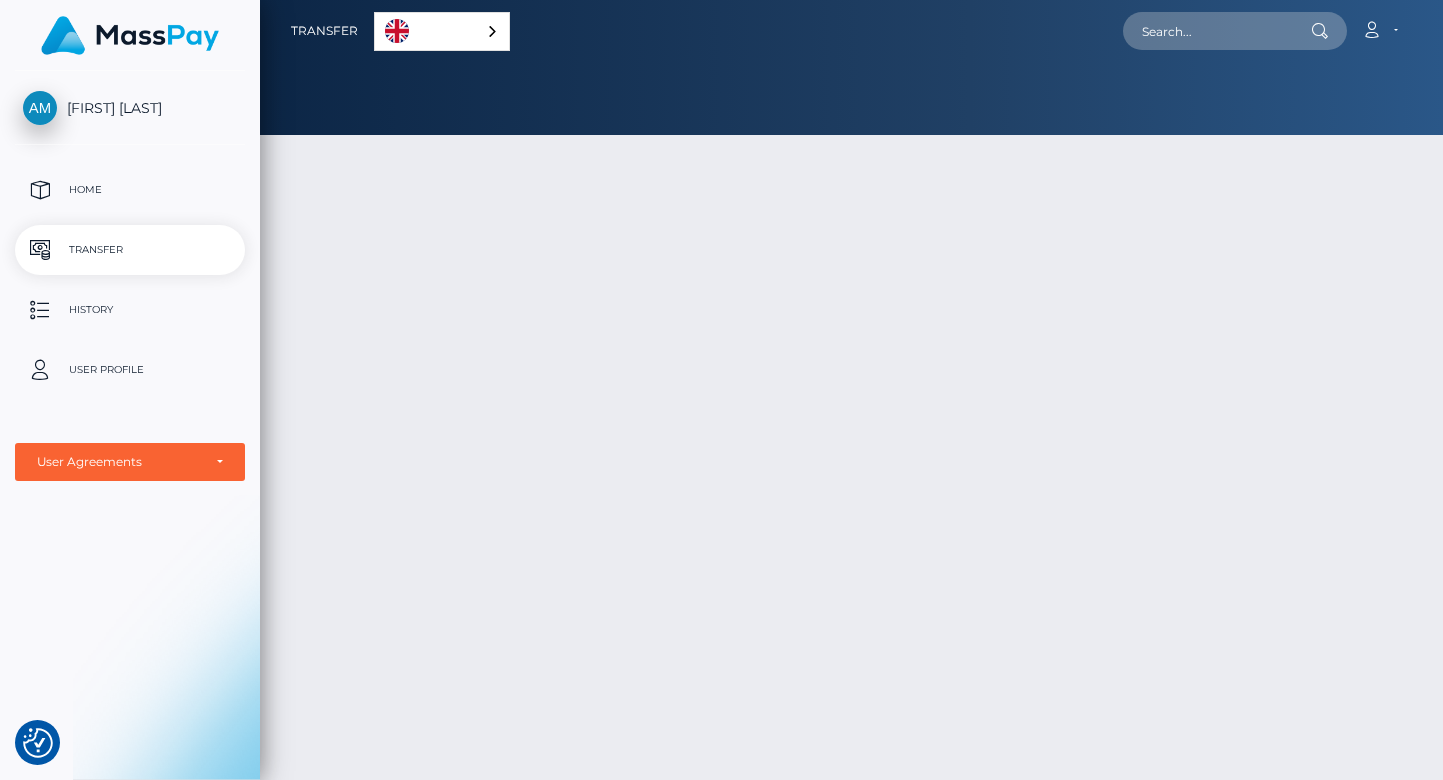 scroll, scrollTop: 0, scrollLeft: 0, axis: both 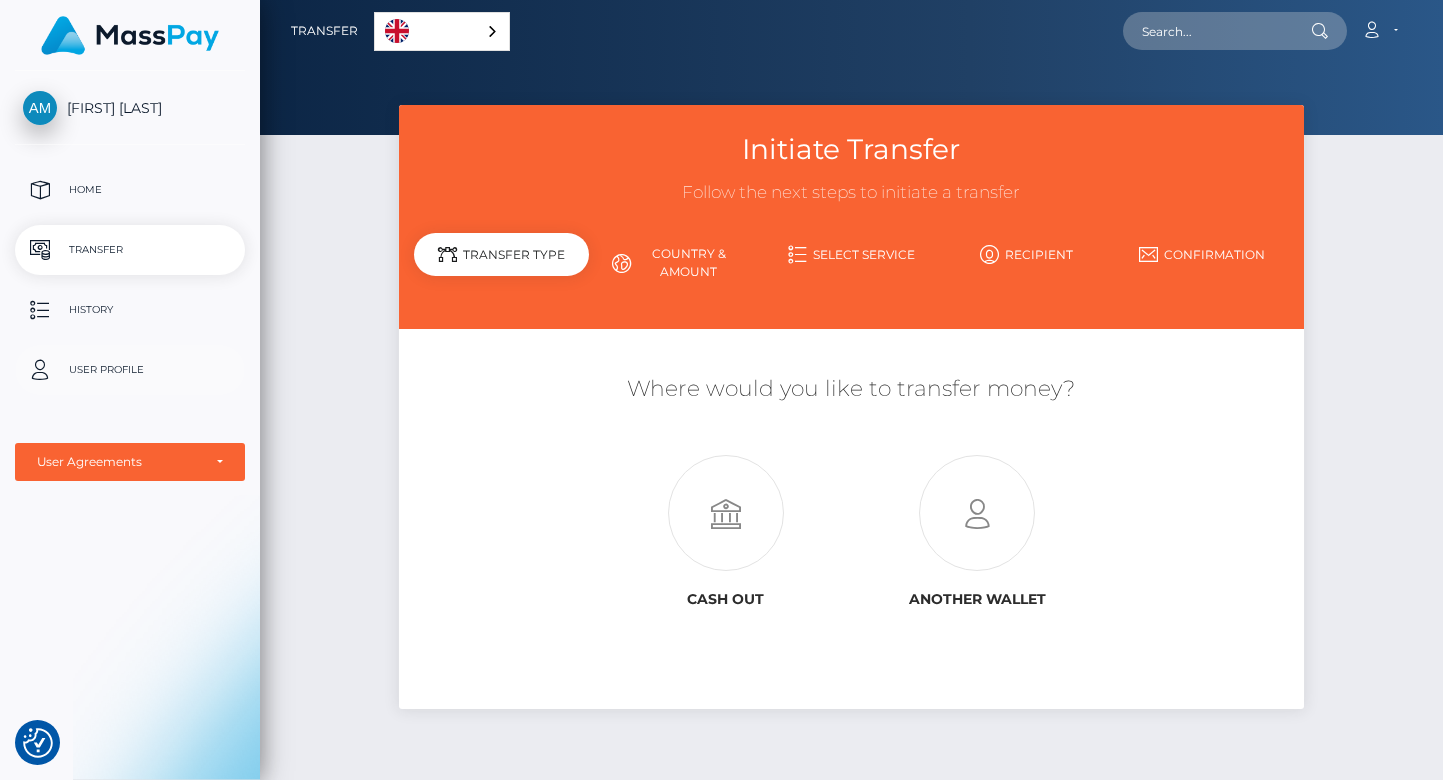 click on "User Profile" at bounding box center (130, 370) 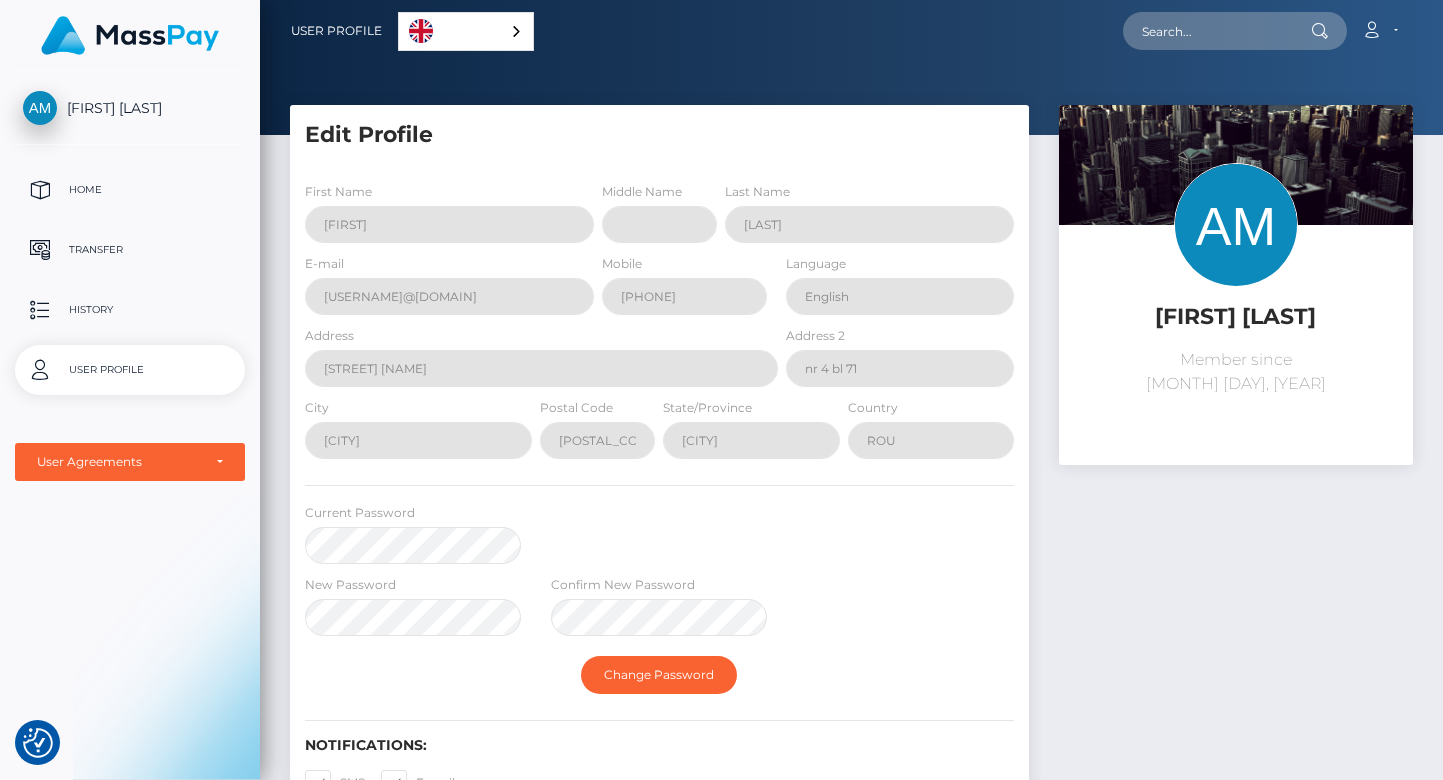 scroll, scrollTop: 0, scrollLeft: 0, axis: both 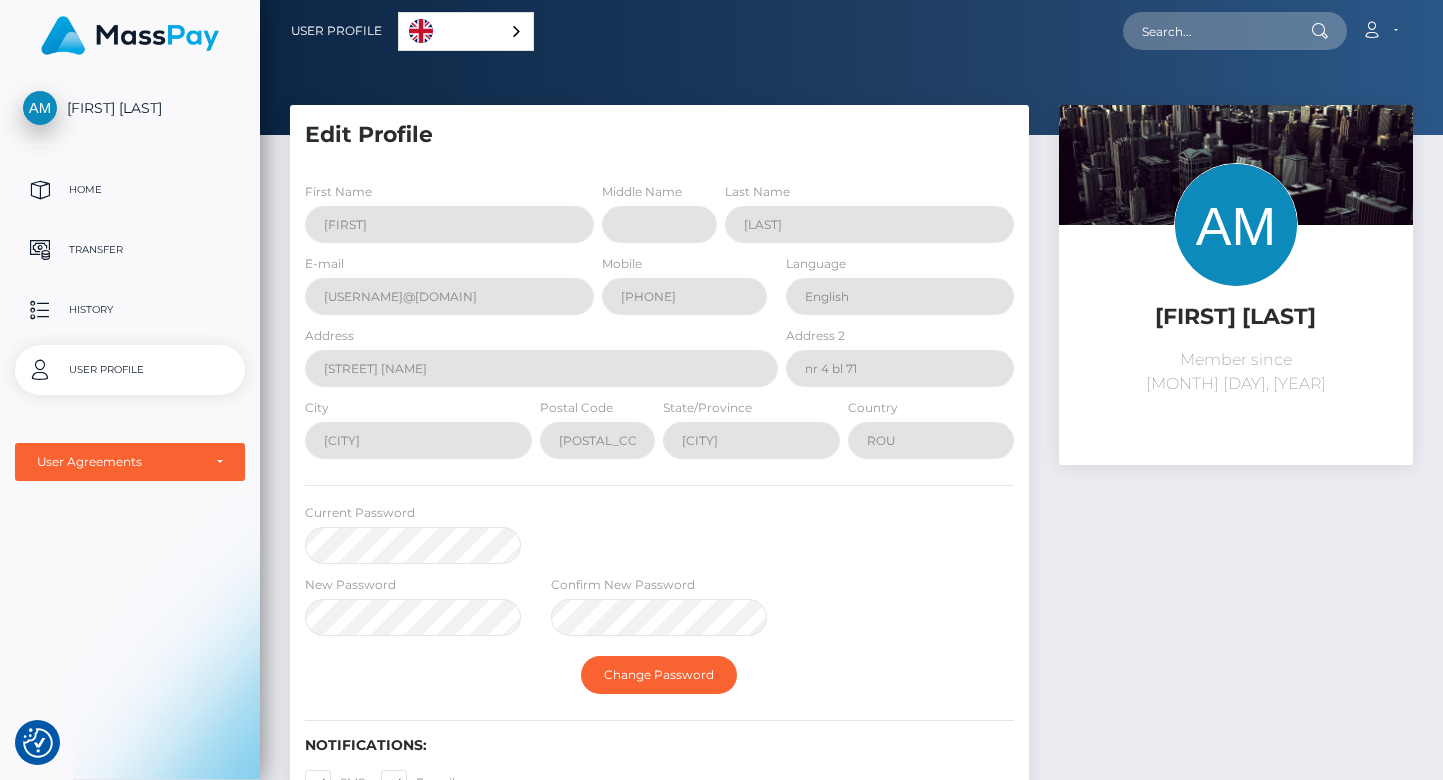 click on "Transfer" at bounding box center (130, 250) 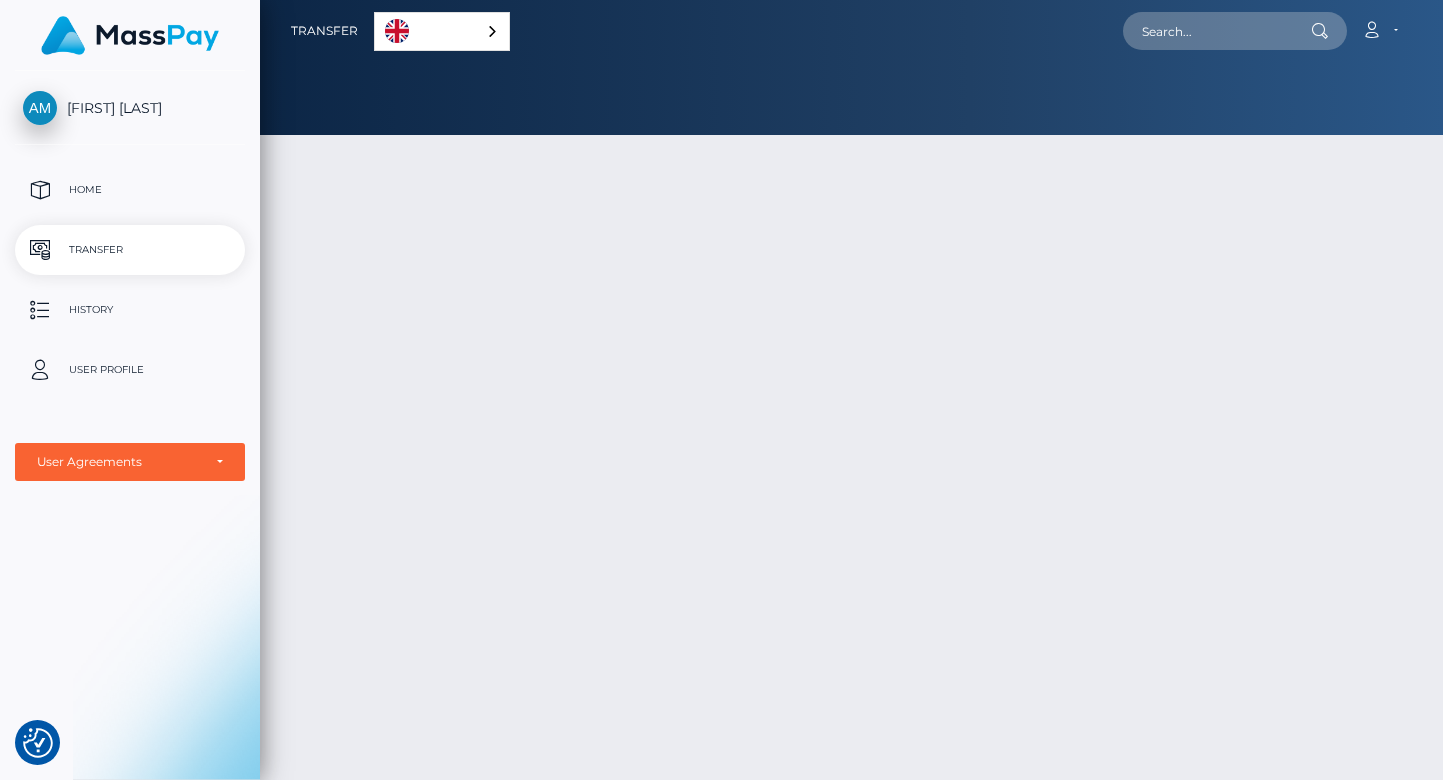 scroll, scrollTop: 0, scrollLeft: 0, axis: both 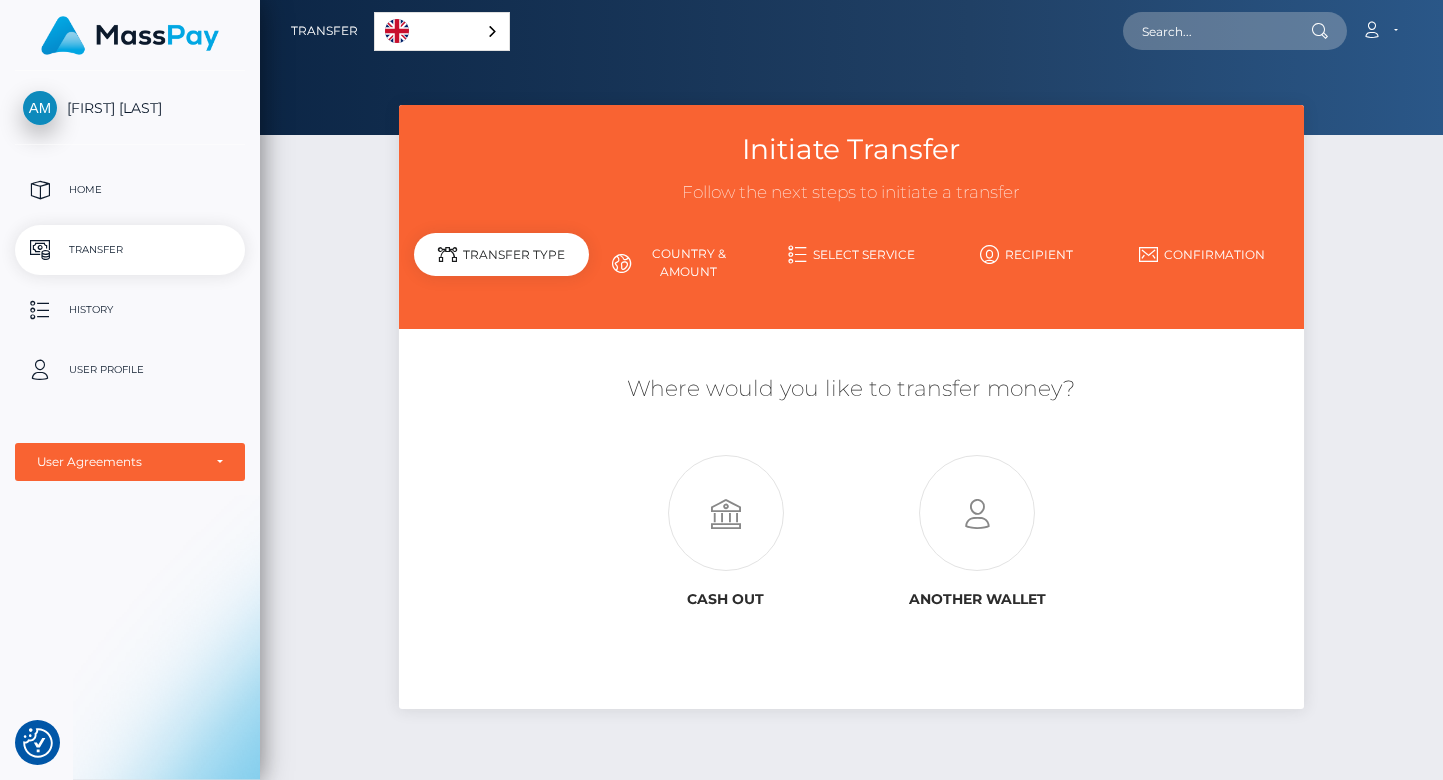 click on "[FIRST] [LAST]" at bounding box center [130, 108] 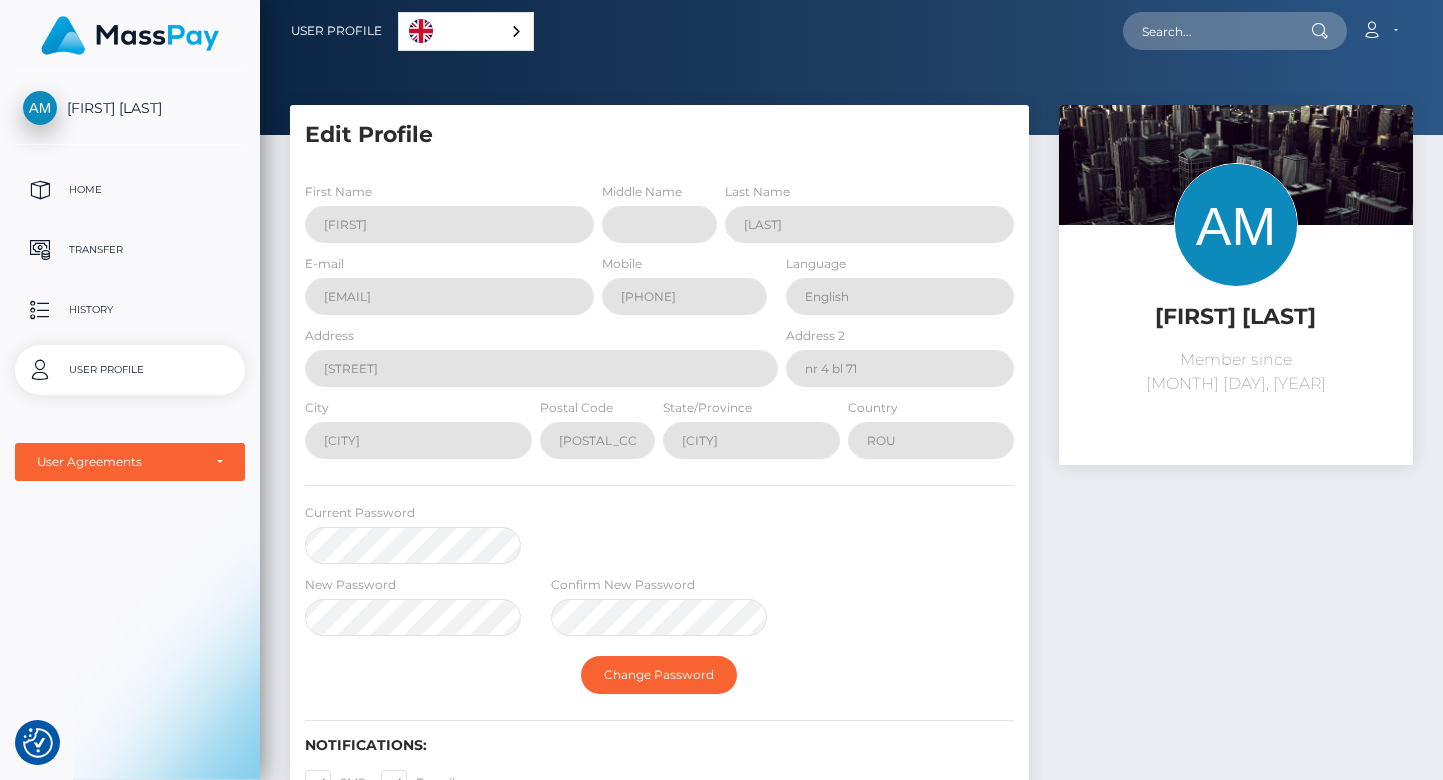 scroll, scrollTop: 0, scrollLeft: 0, axis: both 